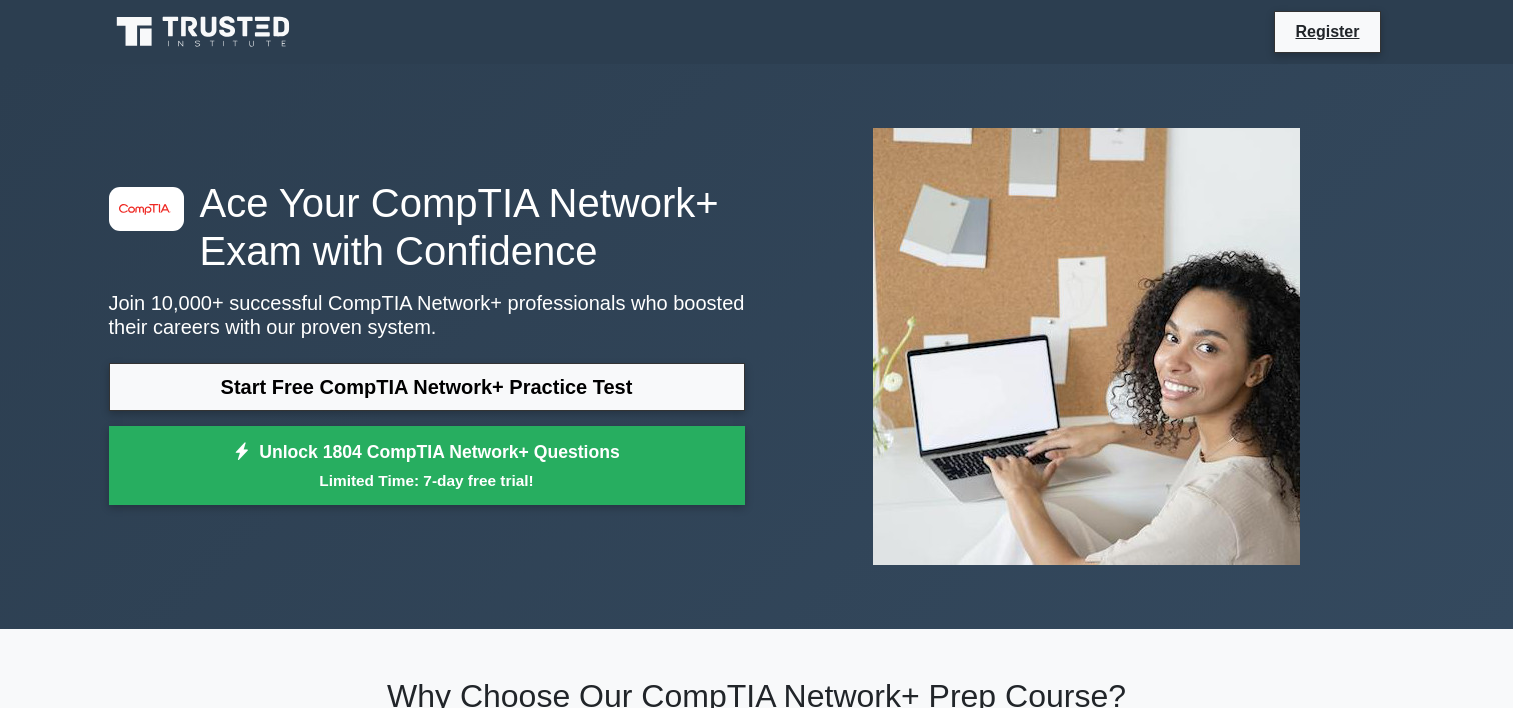 scroll, scrollTop: 0, scrollLeft: 0, axis: both 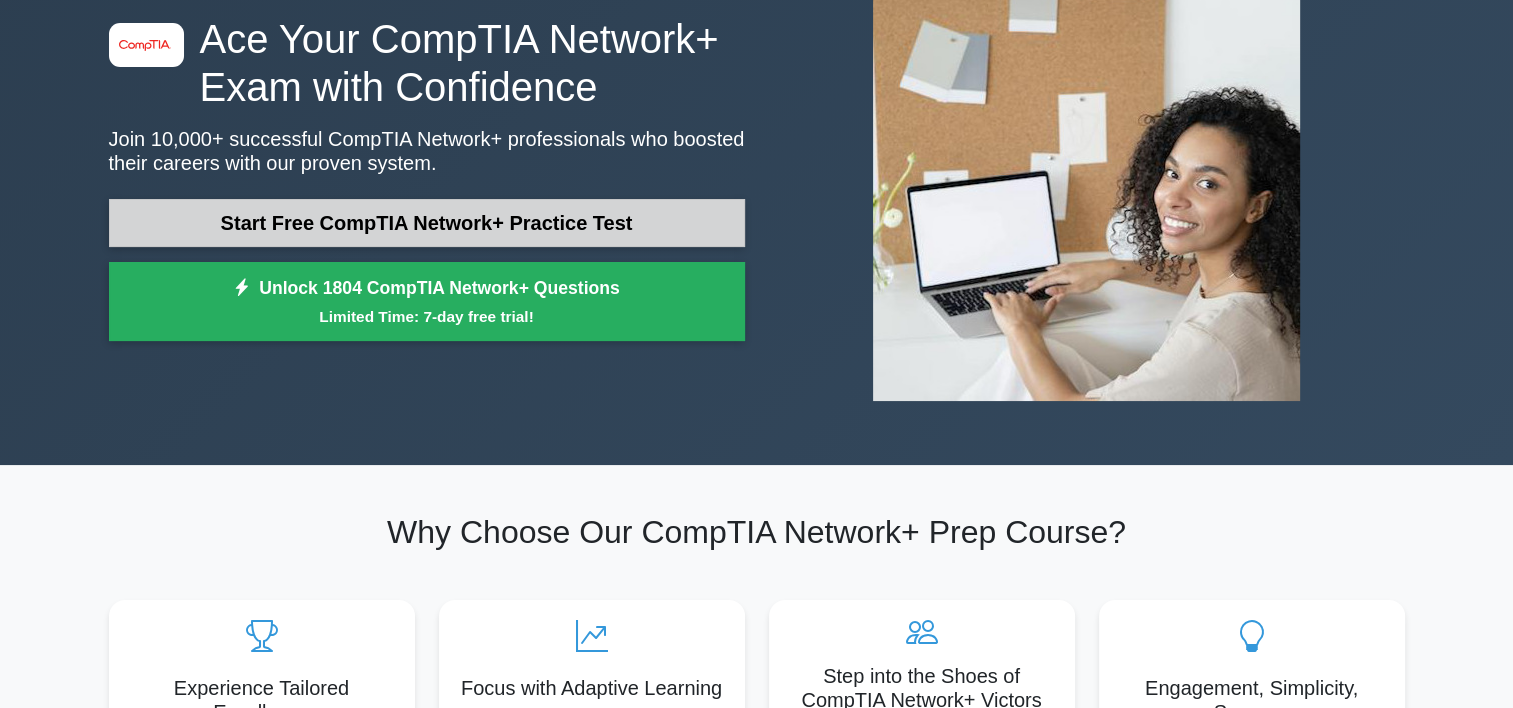 click on "Start Free CompTIA Network+ Practice Test" at bounding box center [427, 223] 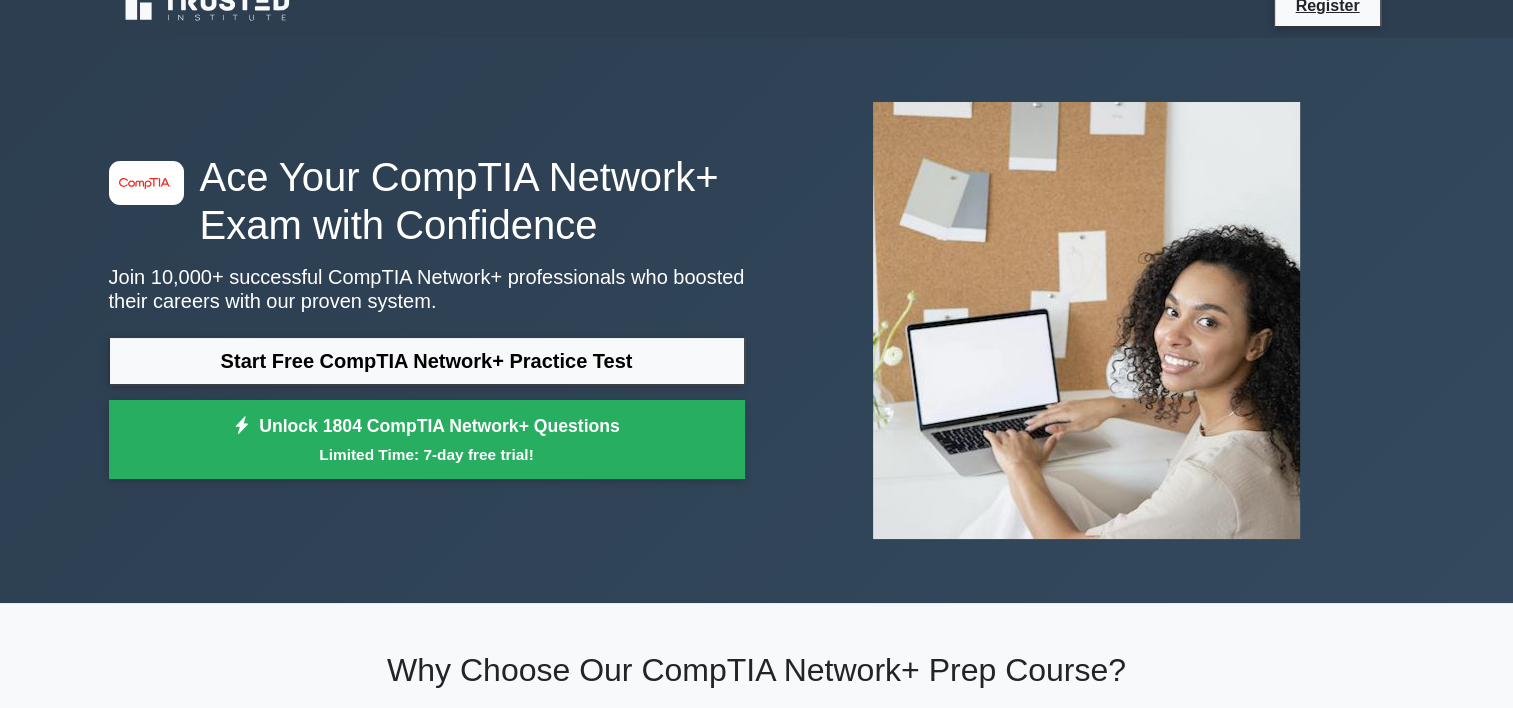 scroll, scrollTop: 0, scrollLeft: 0, axis: both 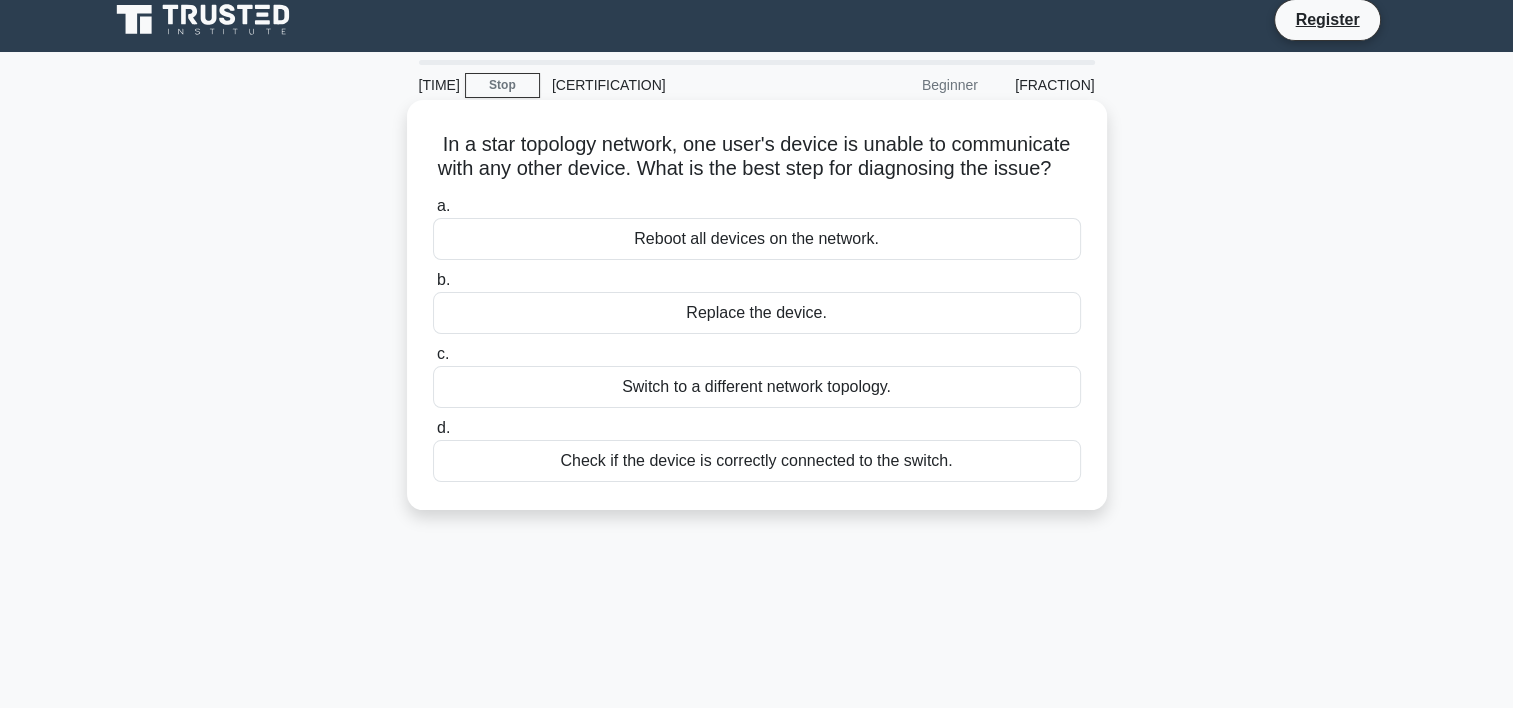 click on "Check if the device is correctly connected to the switch." at bounding box center (757, 461) 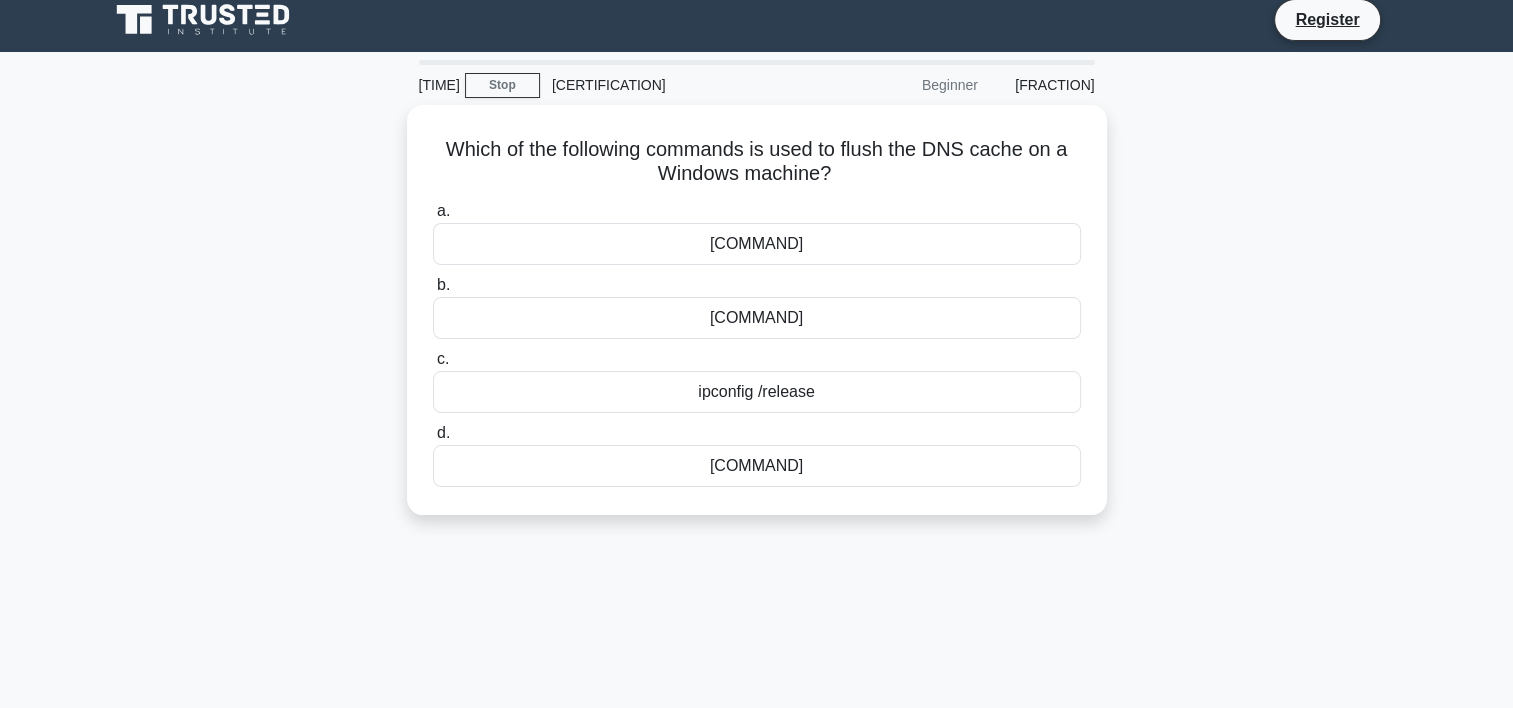 scroll, scrollTop: 0, scrollLeft: 0, axis: both 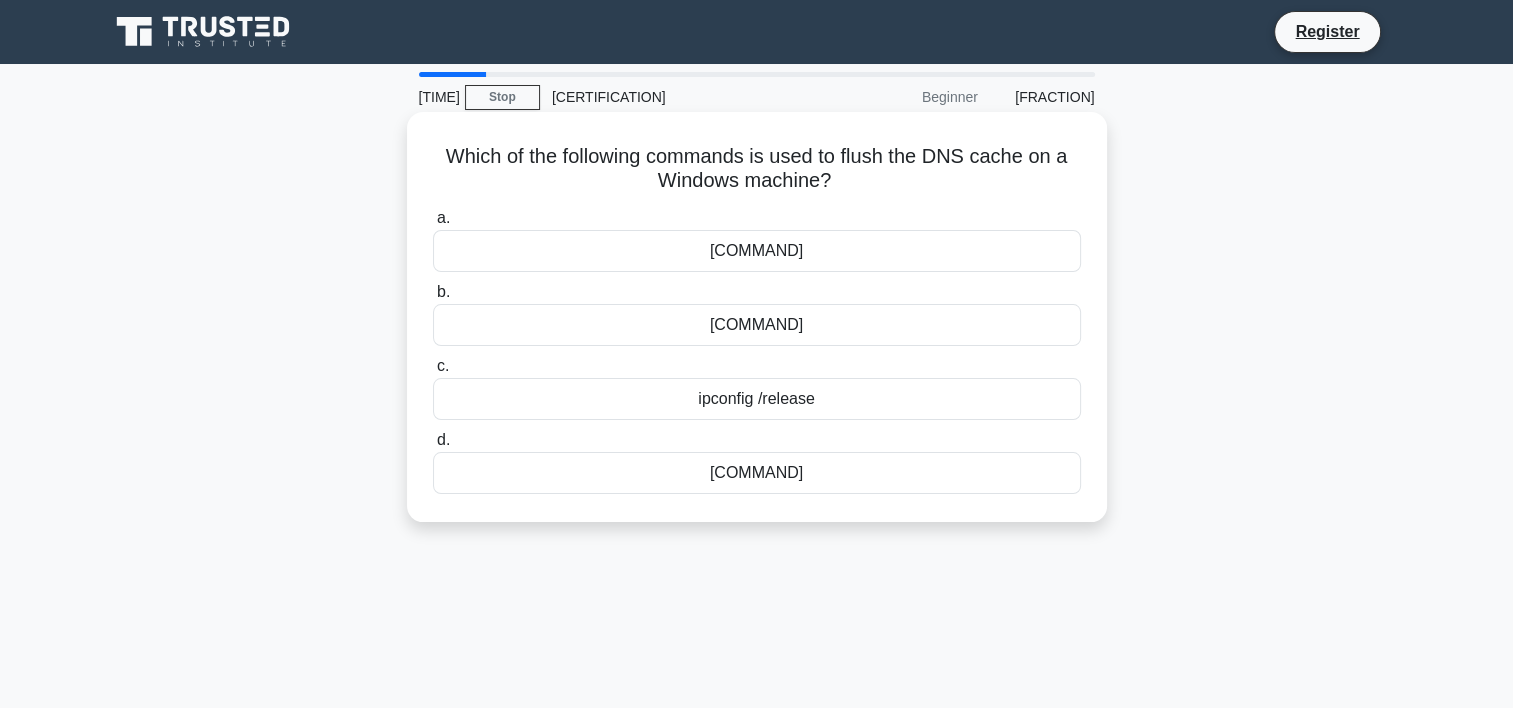 click on "ipconfig /release" at bounding box center (757, 399) 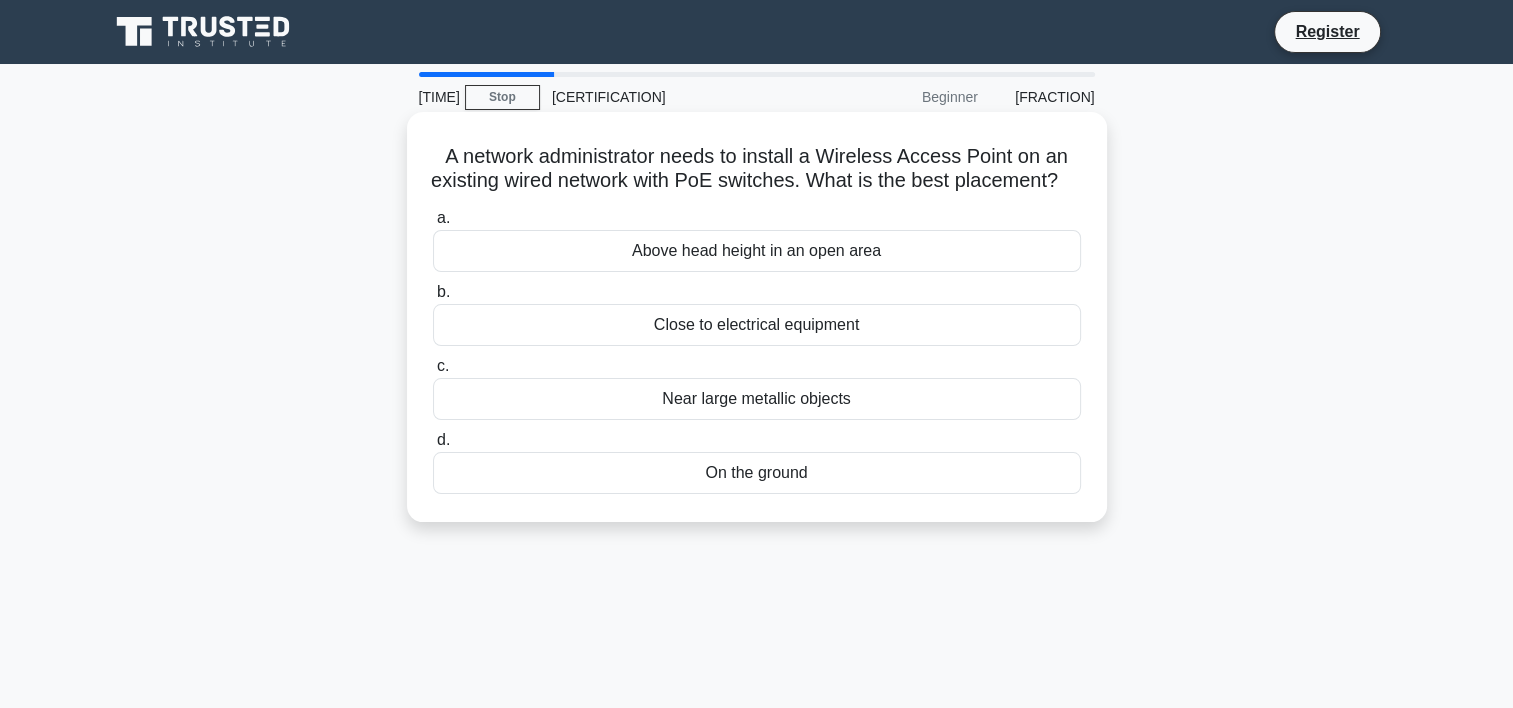 click on "Above head height in an open area" at bounding box center [757, 251] 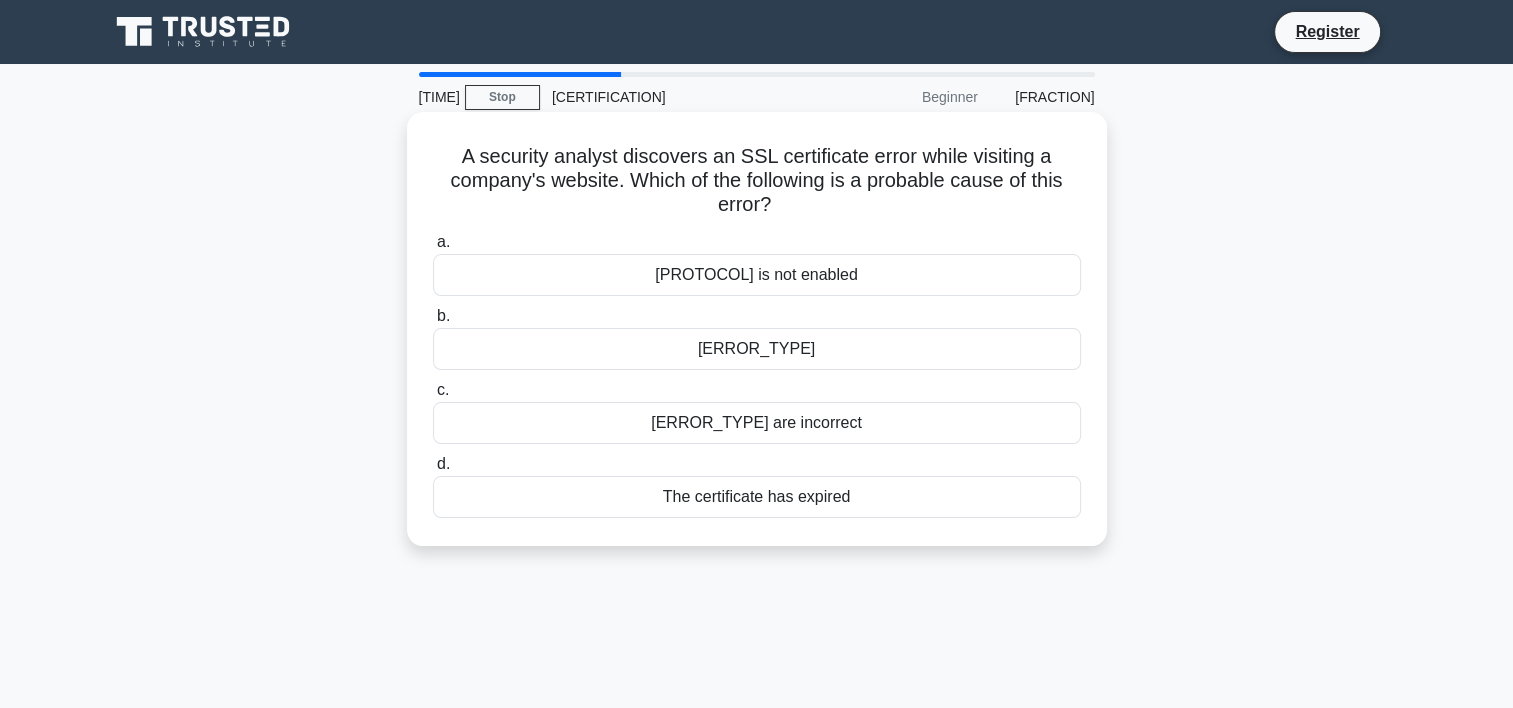click on "[ERROR_TYPE] are incorrect" at bounding box center [757, 423] 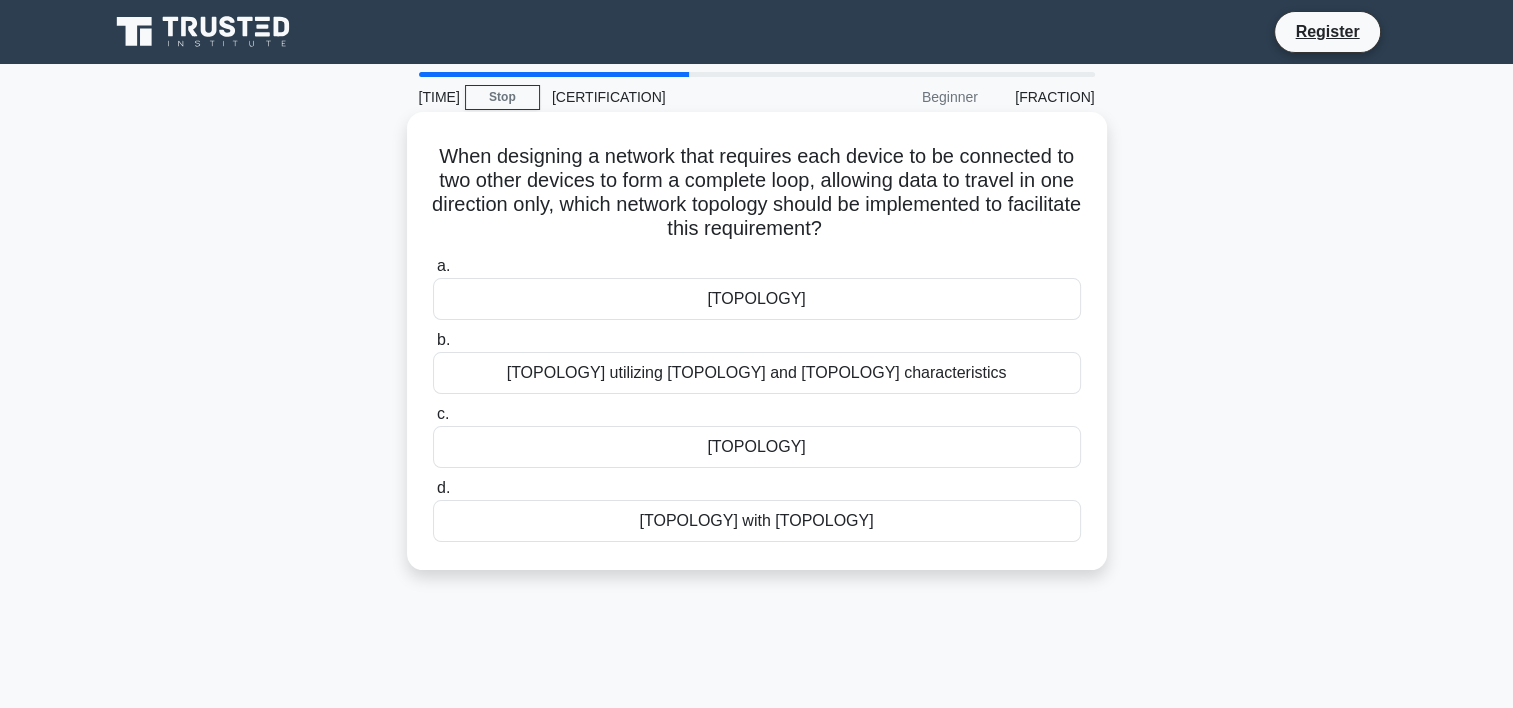 click on "[TOPOLOGY]" at bounding box center [757, 447] 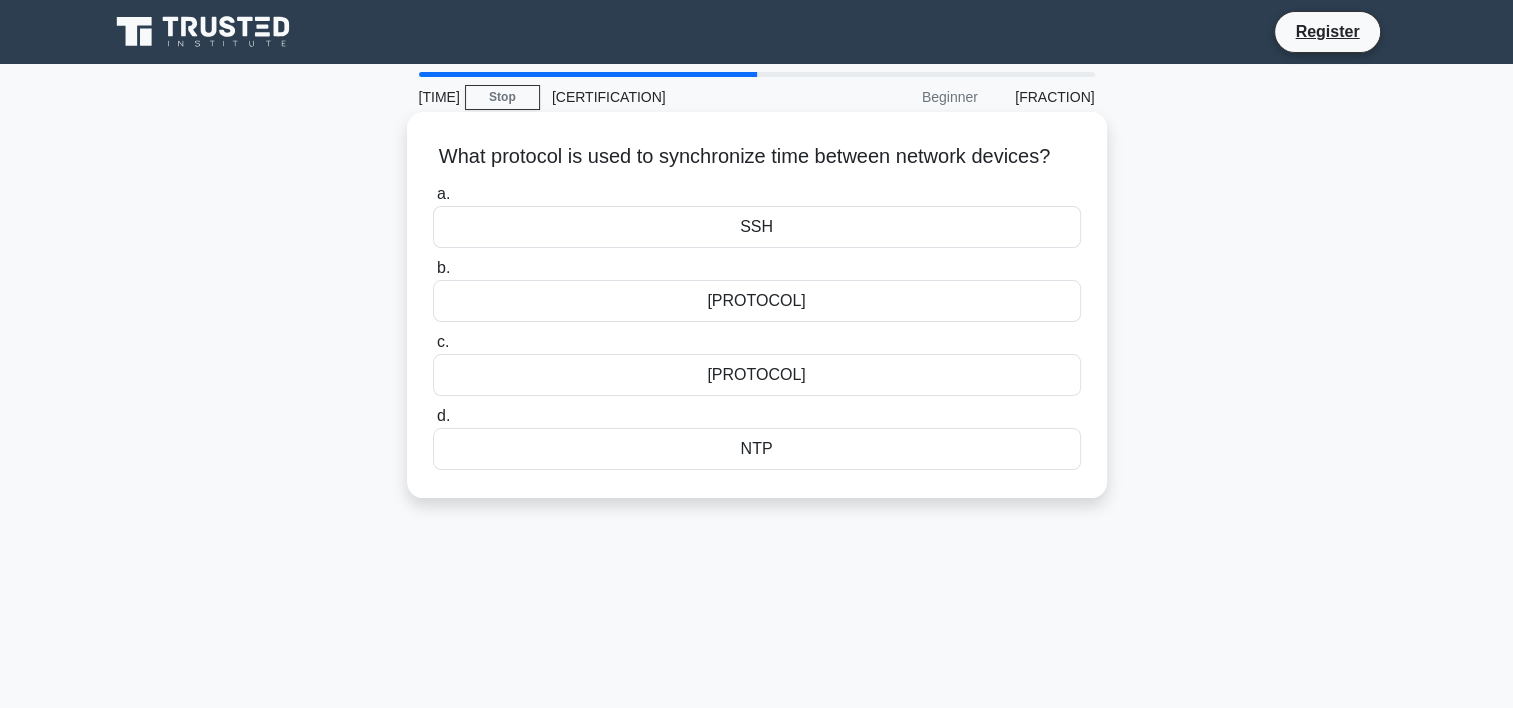 click on "NTP" at bounding box center [757, 449] 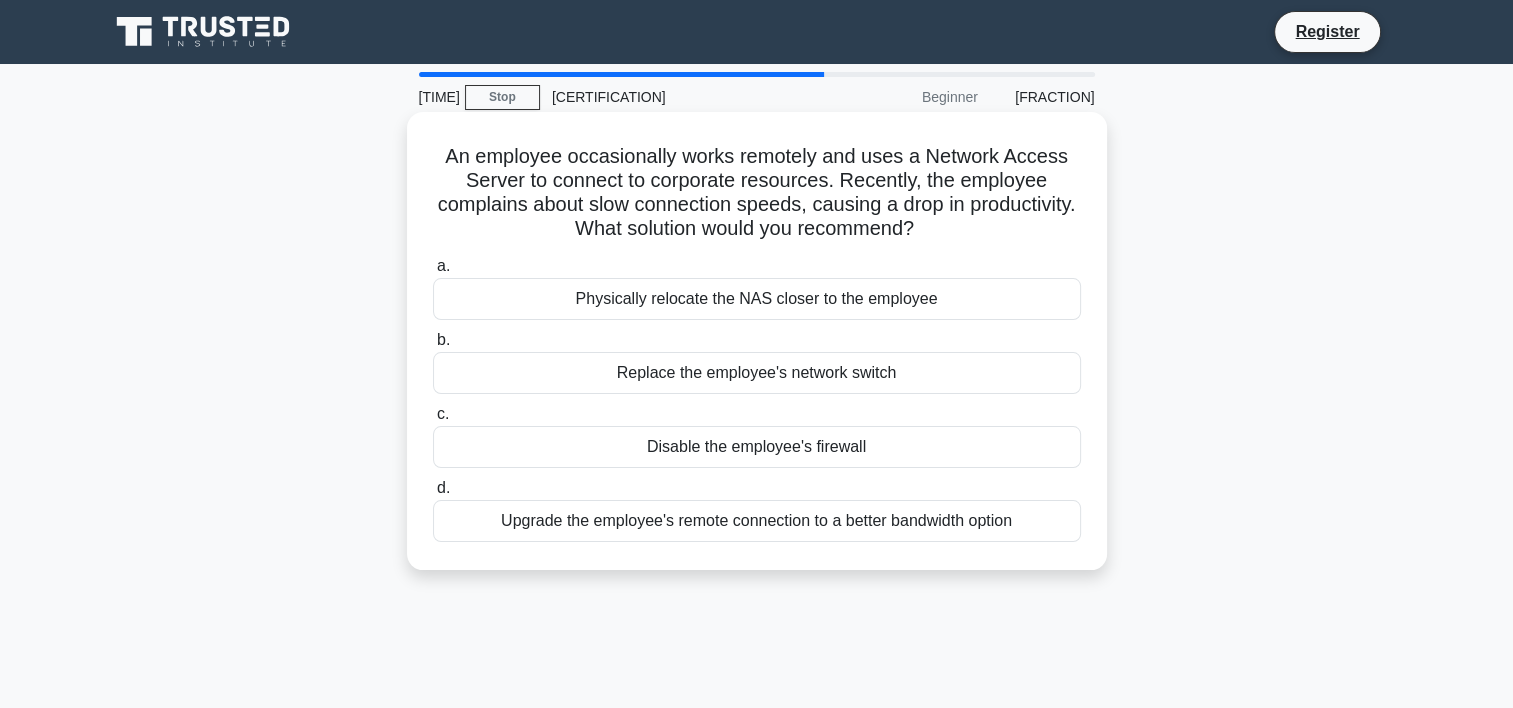 click on "Upgrade the employee's remote connection to a better bandwidth option" at bounding box center [757, 521] 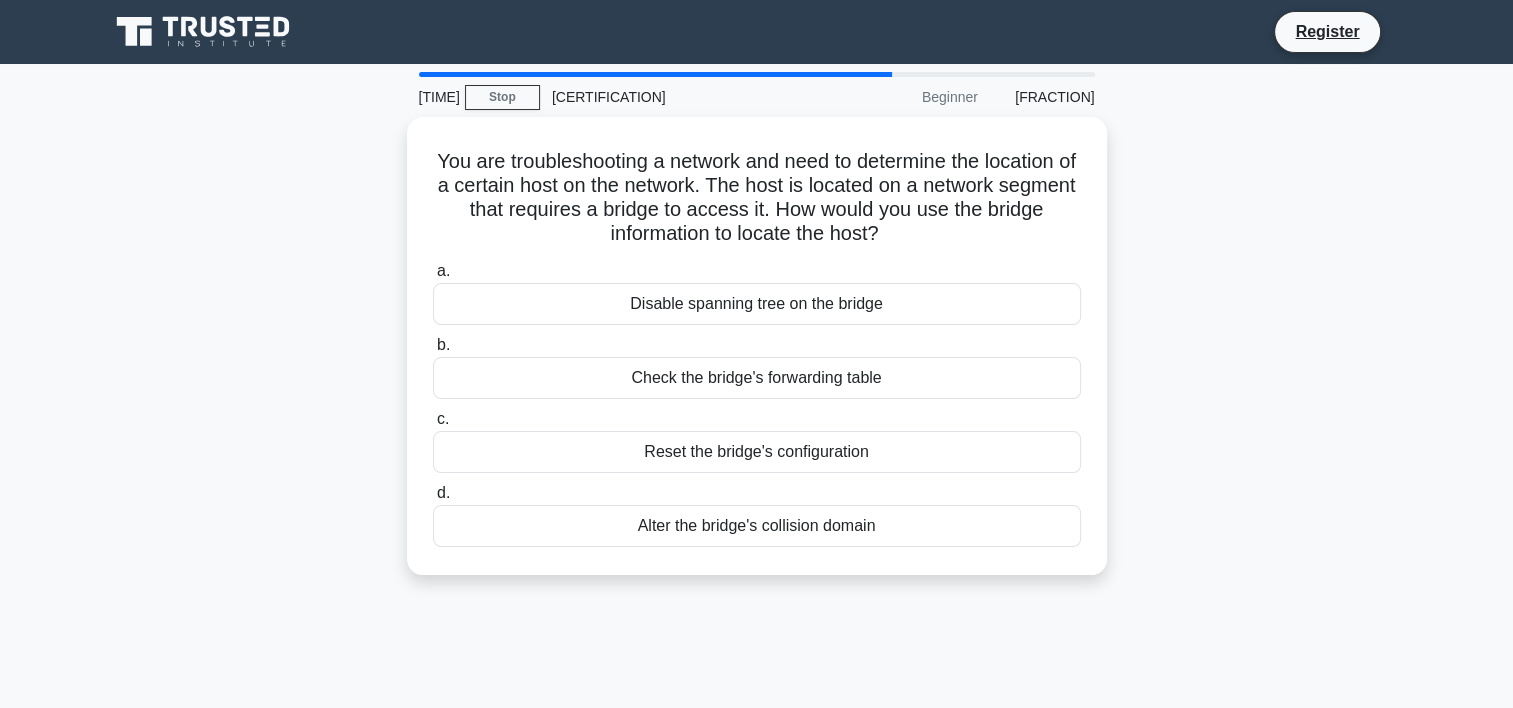 click on "Alter the bridge's collision domain" at bounding box center (757, 526) 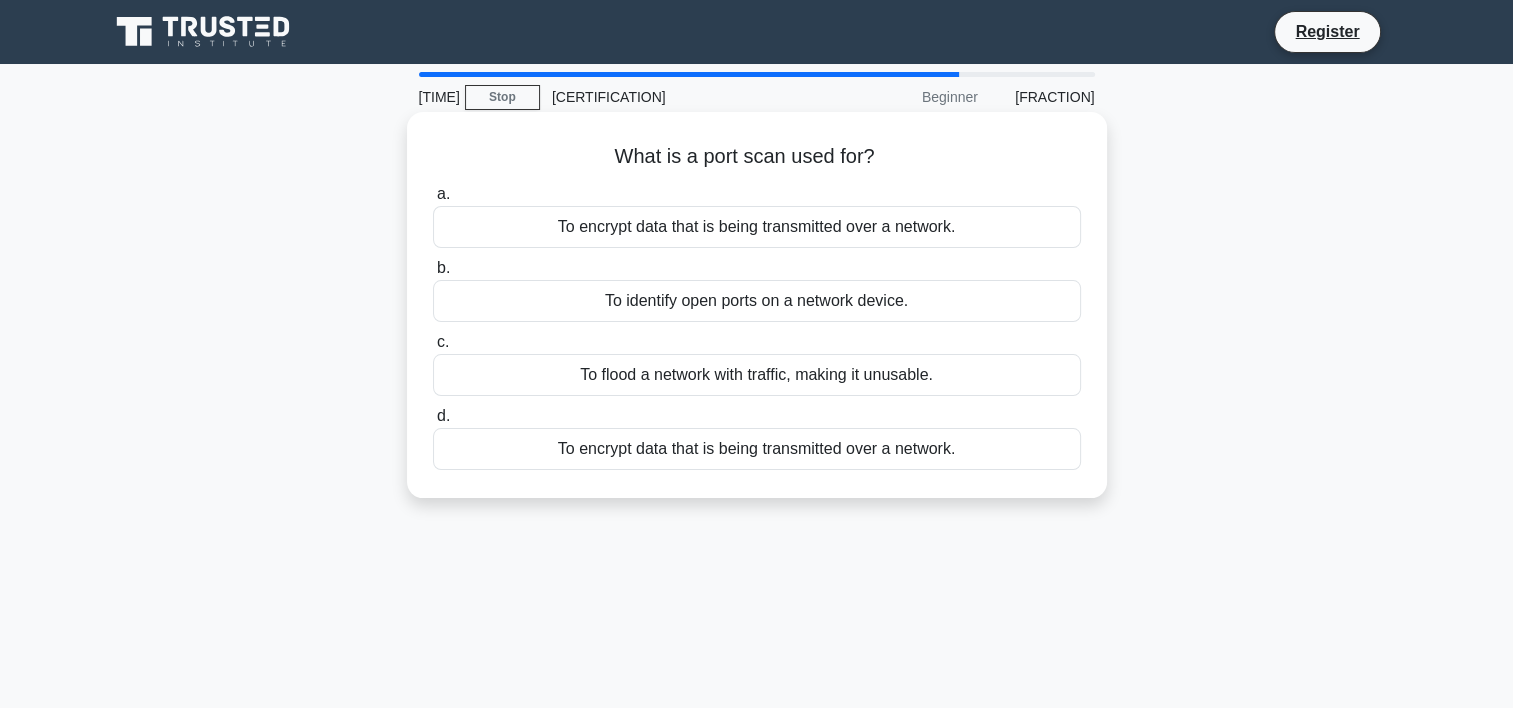click on "To identify open ports on a network device." at bounding box center [757, 301] 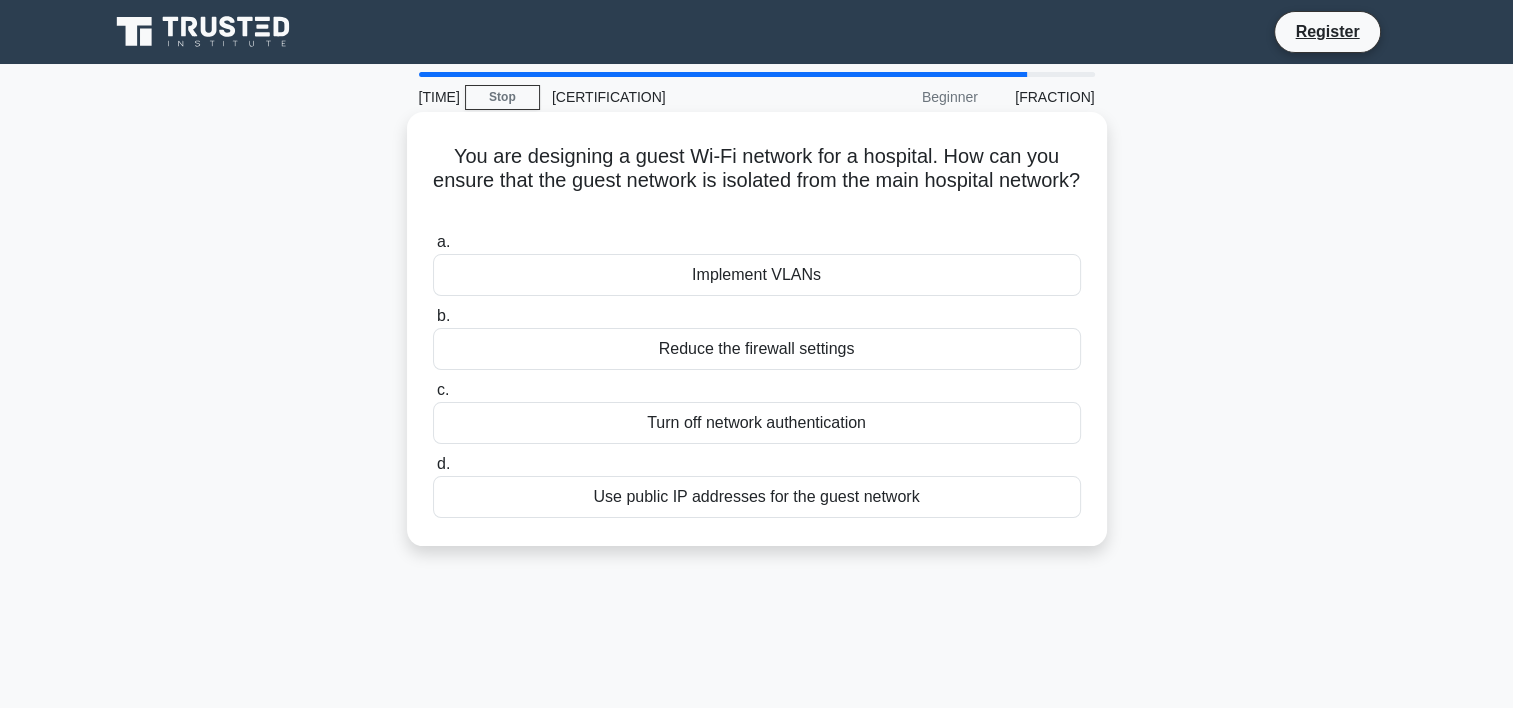 click on "Implement VLANs" at bounding box center (757, 275) 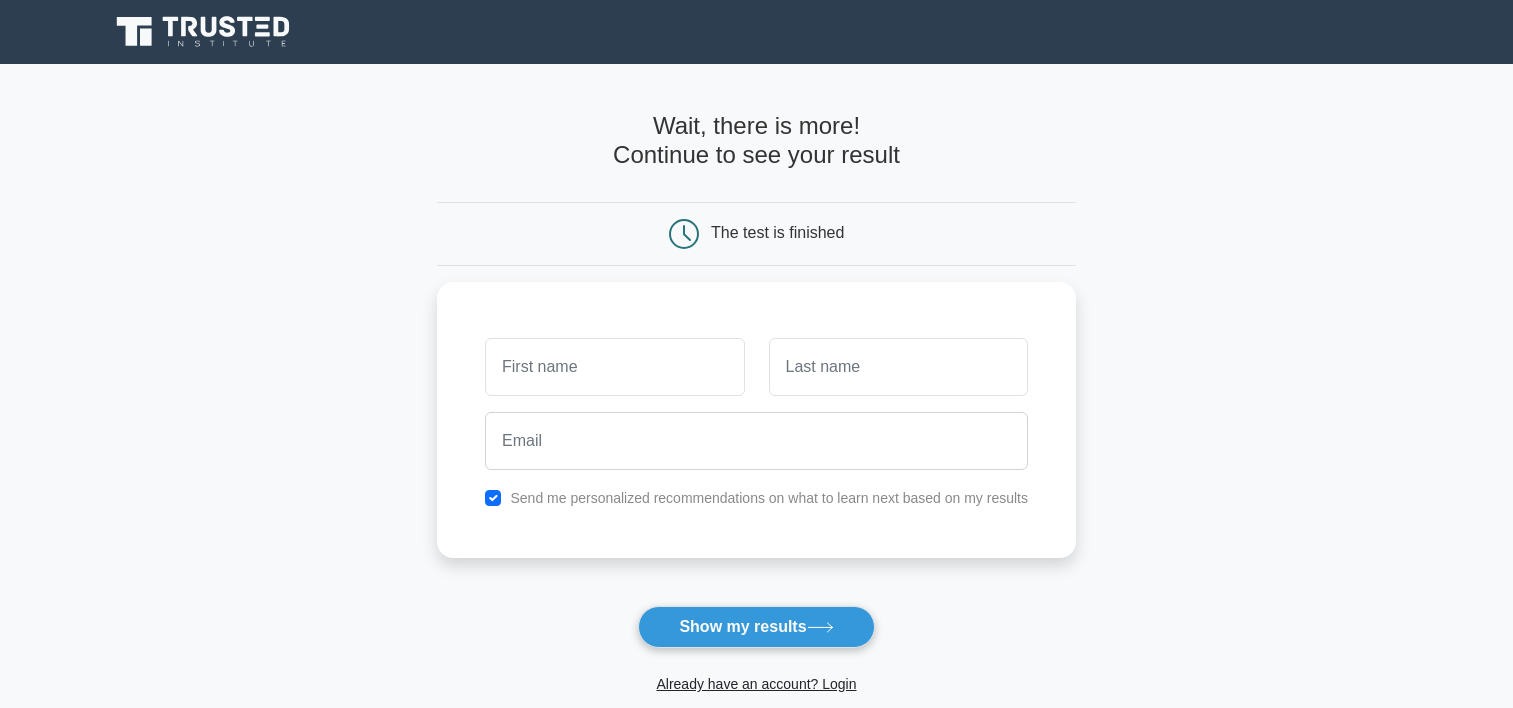 scroll, scrollTop: 0, scrollLeft: 0, axis: both 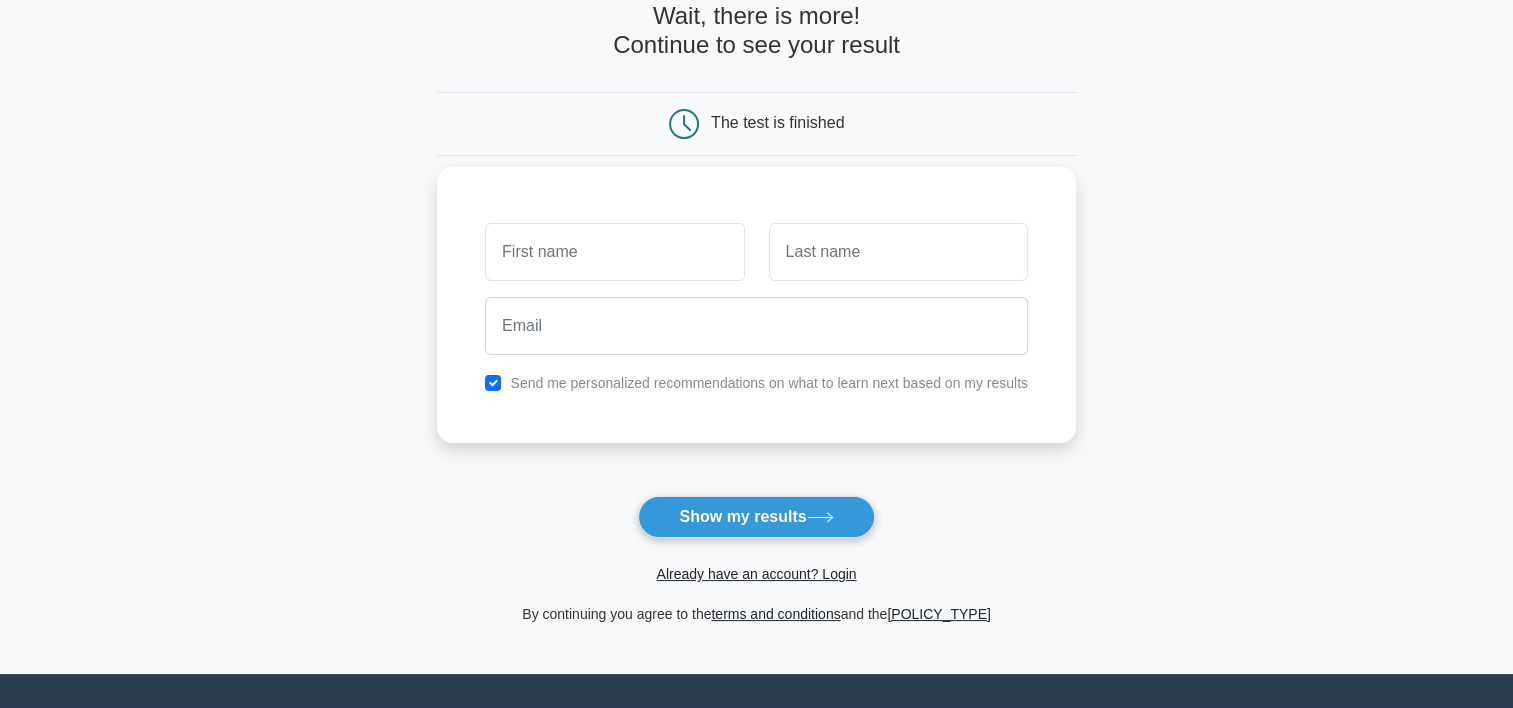 click at bounding box center (614, 252) 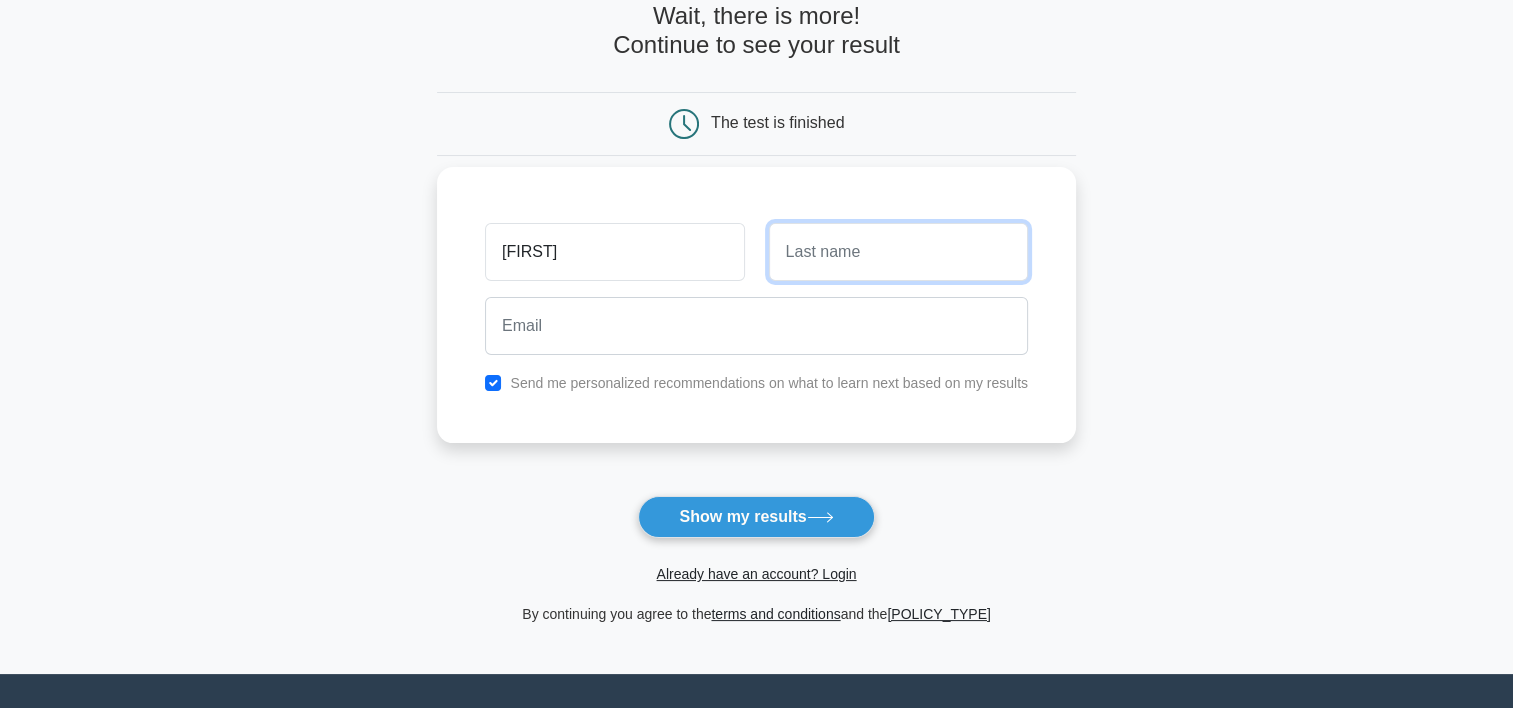 type on "[FIRST]" 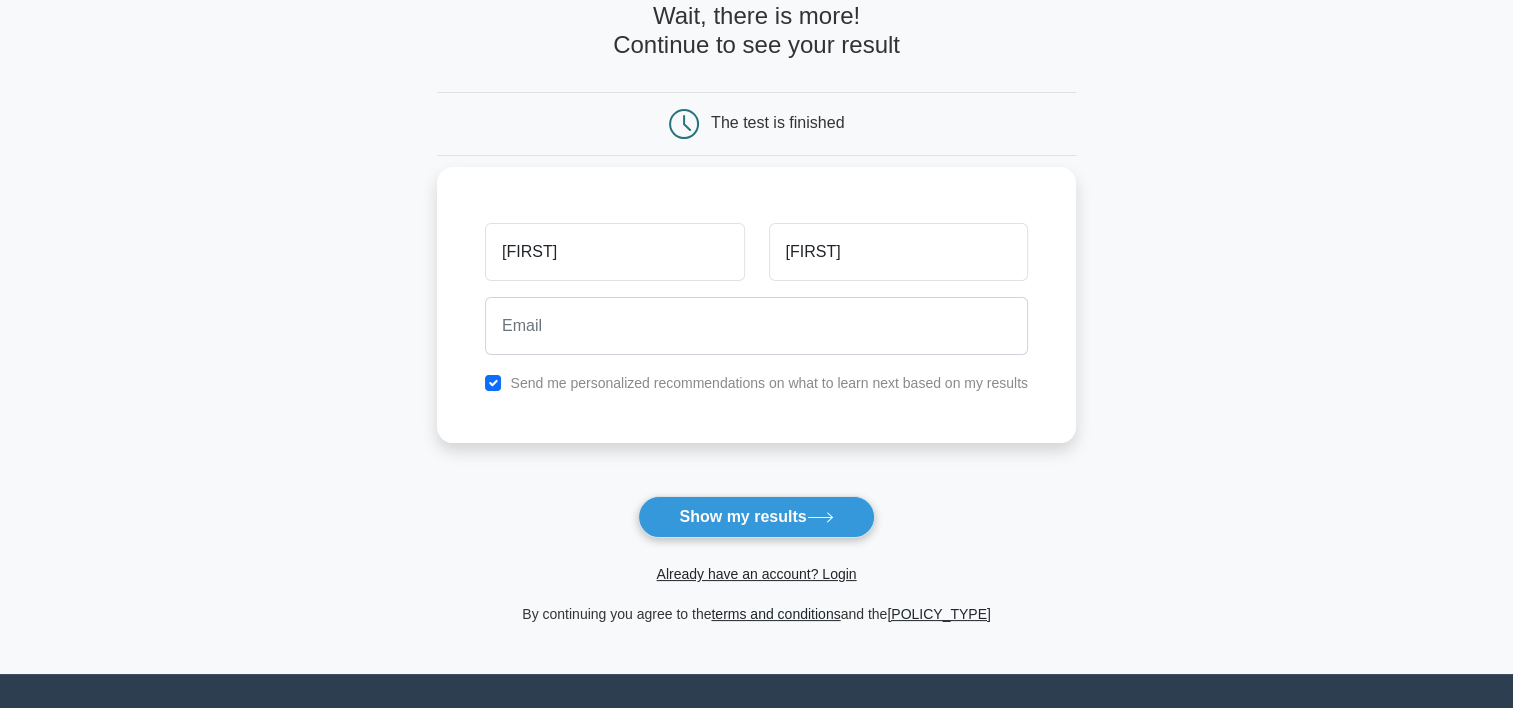 type on "Ebtehalabdellatif624@gmail.com" 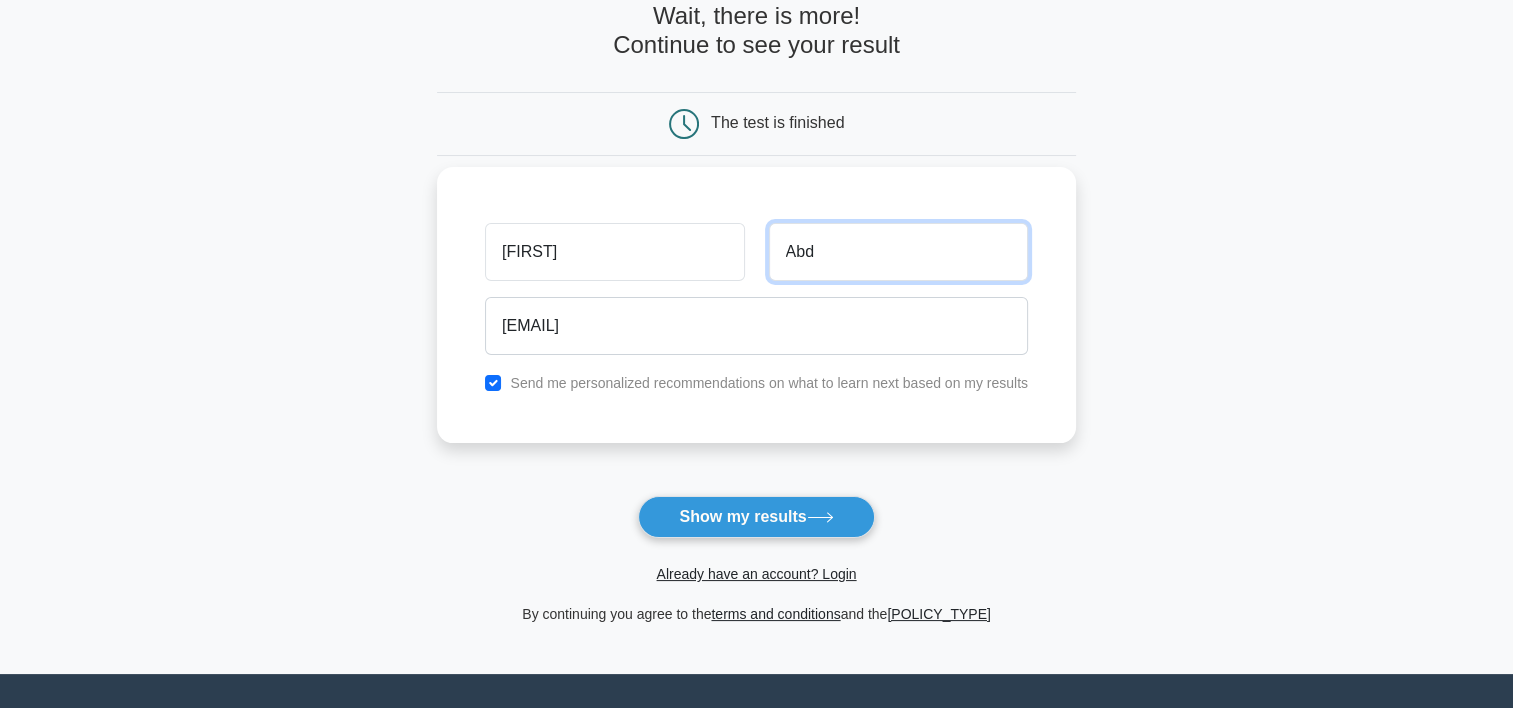 type on "Abdellatif" 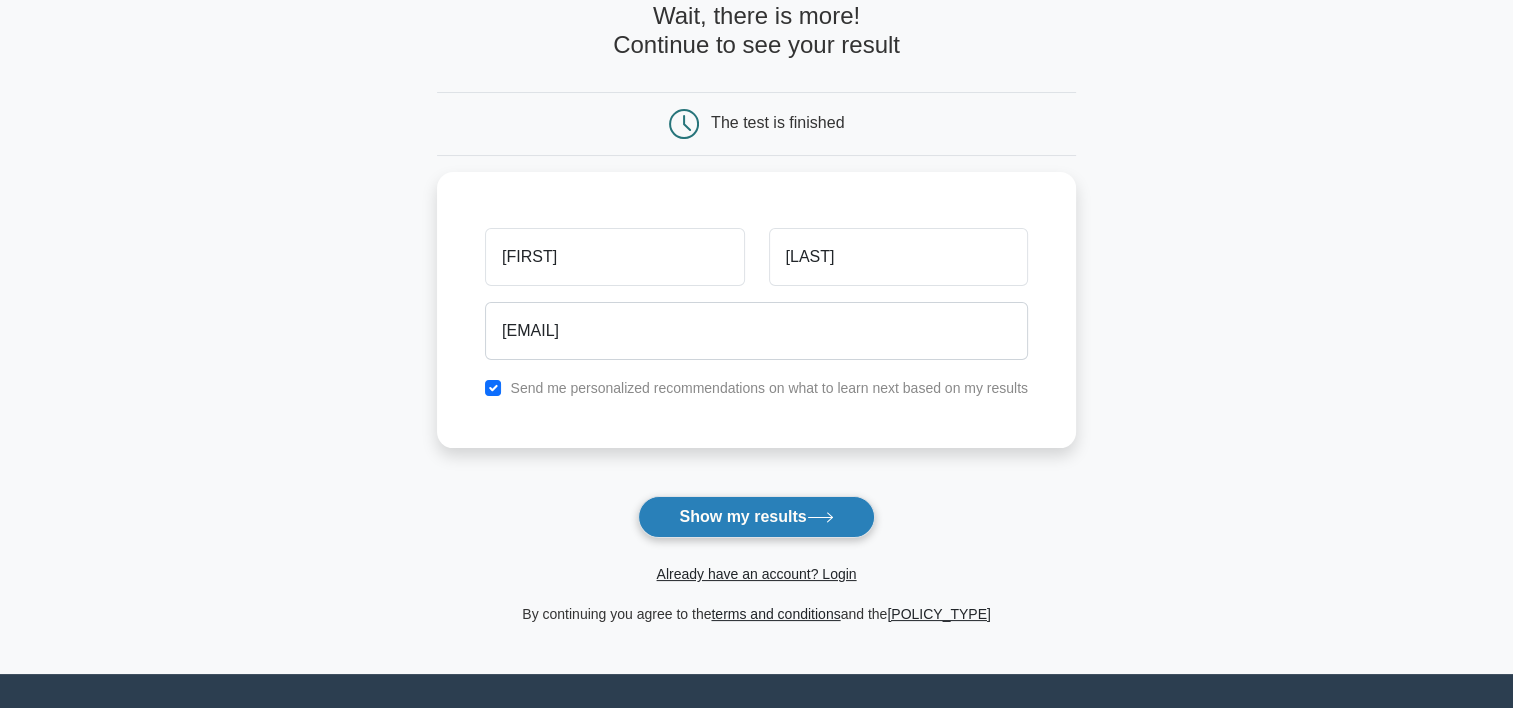 click on "Show my results" at bounding box center (756, 517) 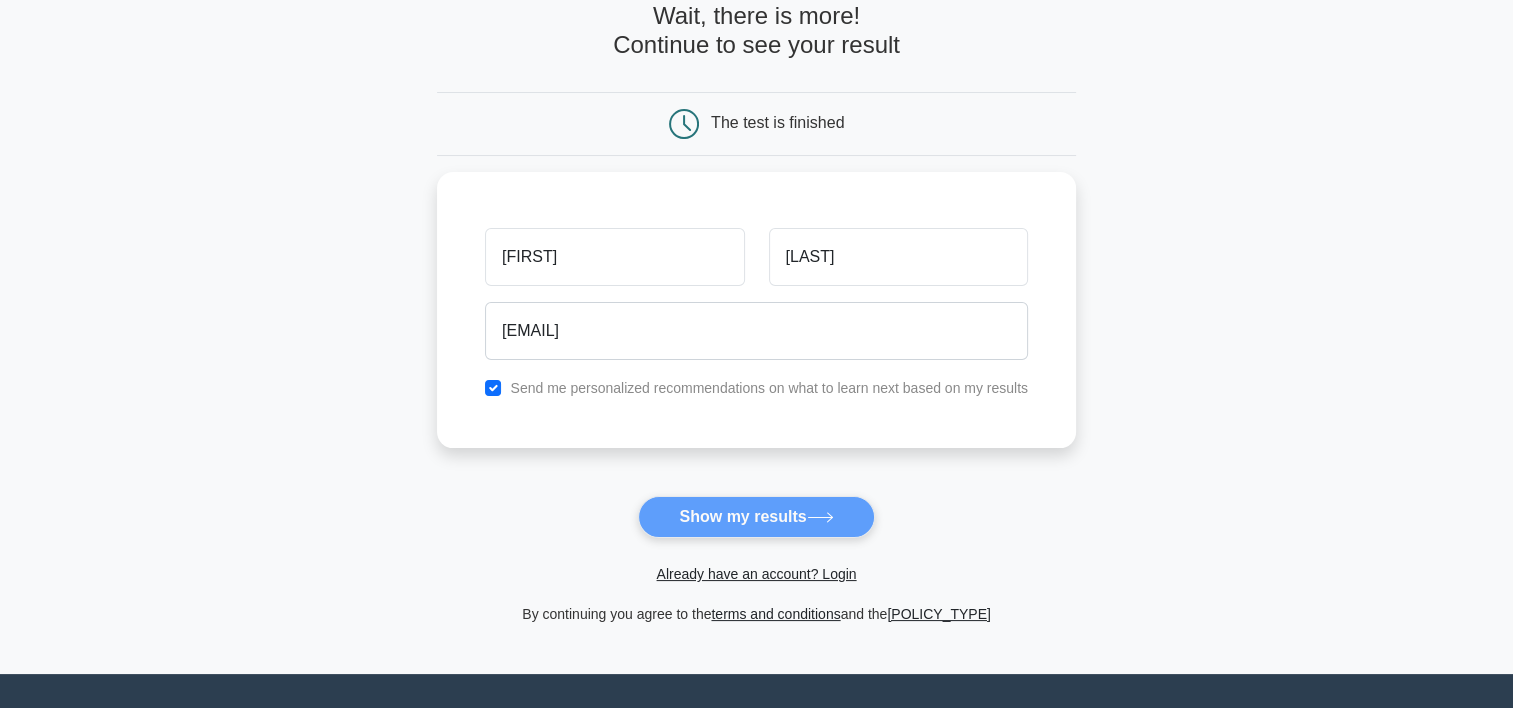 scroll, scrollTop: 0, scrollLeft: 0, axis: both 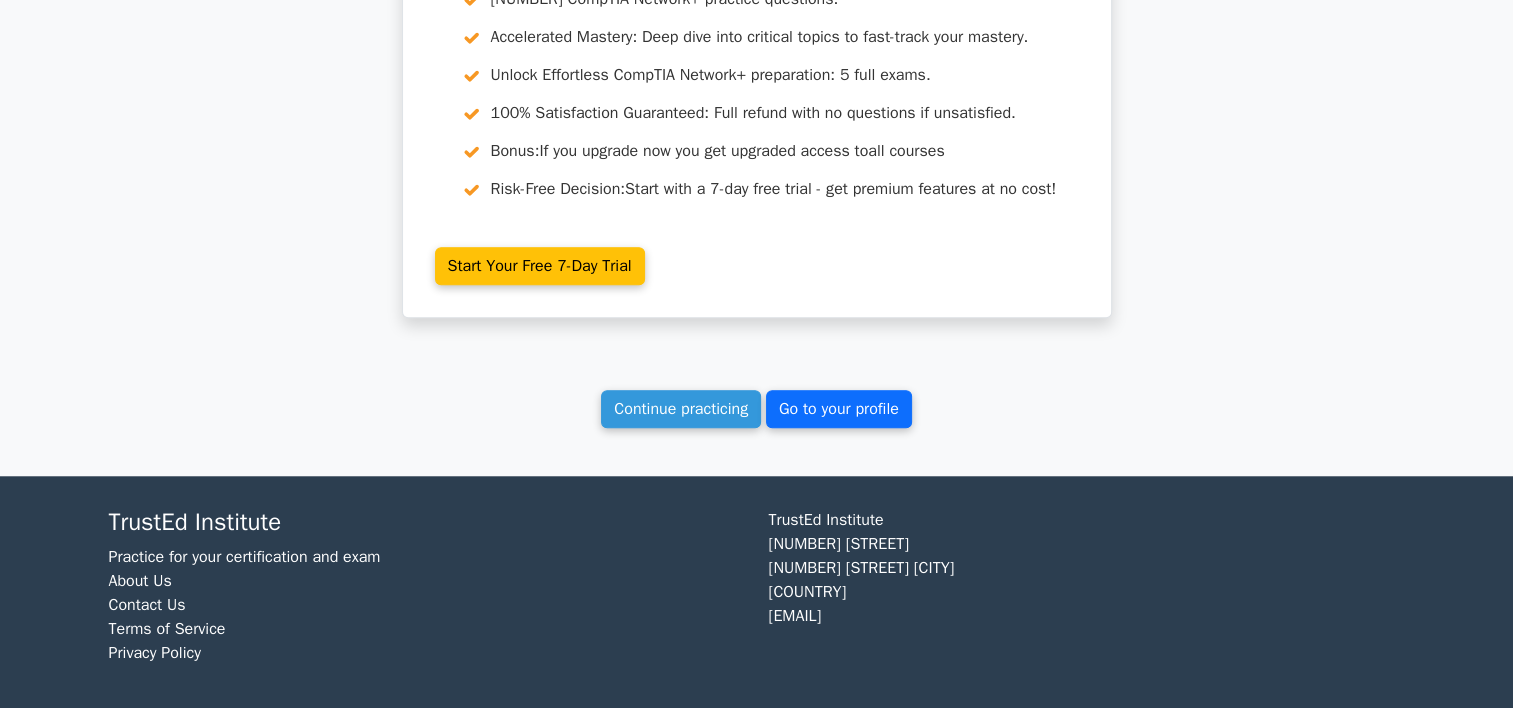 click on "Go to your profile" at bounding box center [839, 409] 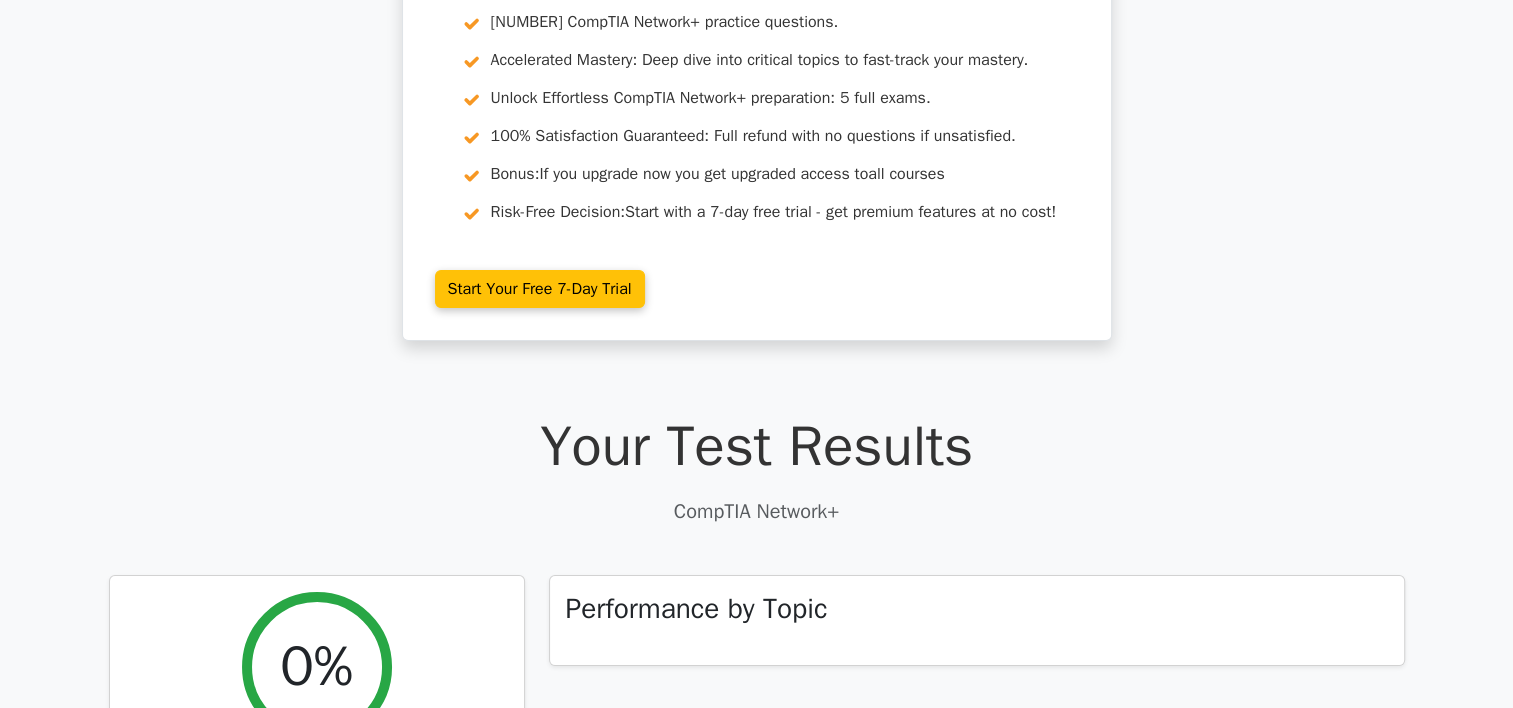 scroll, scrollTop: 0, scrollLeft: 0, axis: both 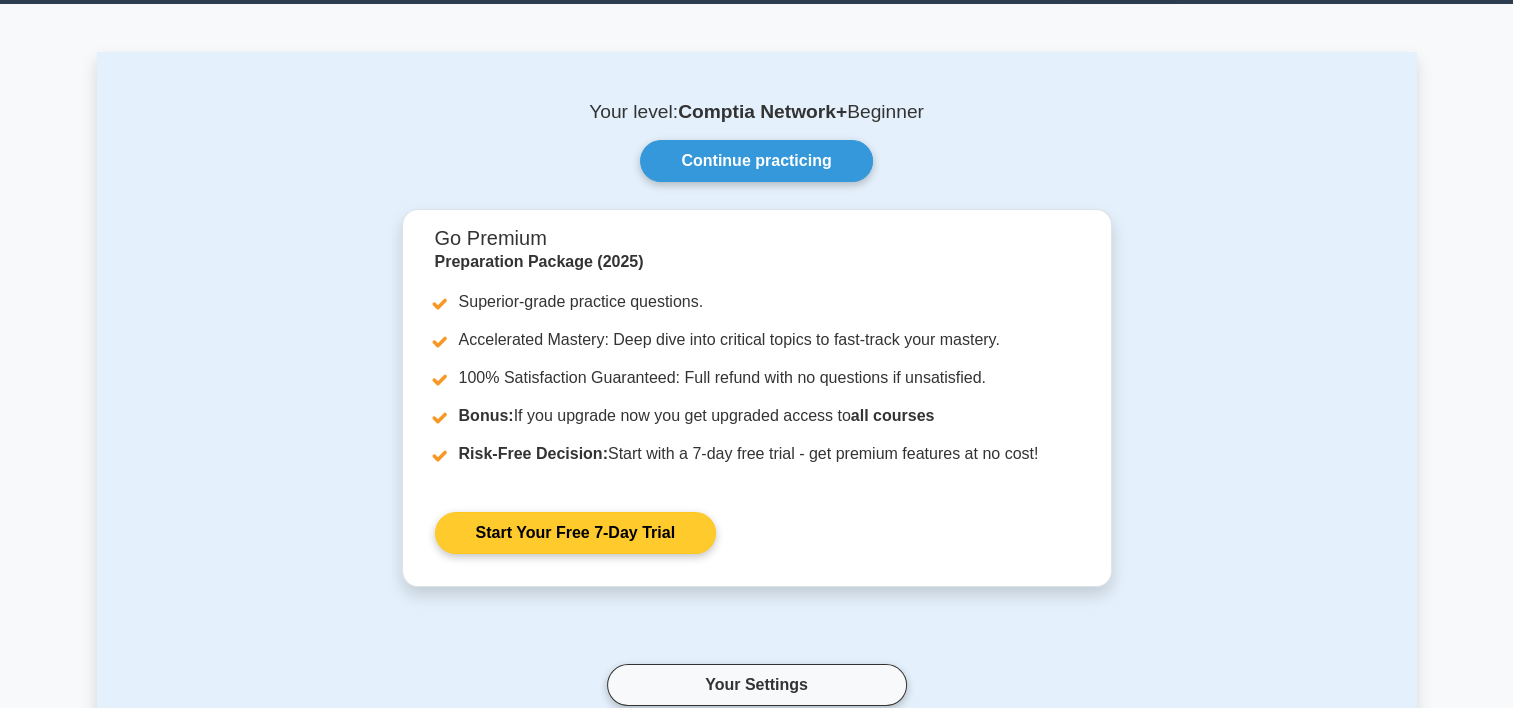 click on "Start Your Free 7-Day Trial" at bounding box center (575, 533) 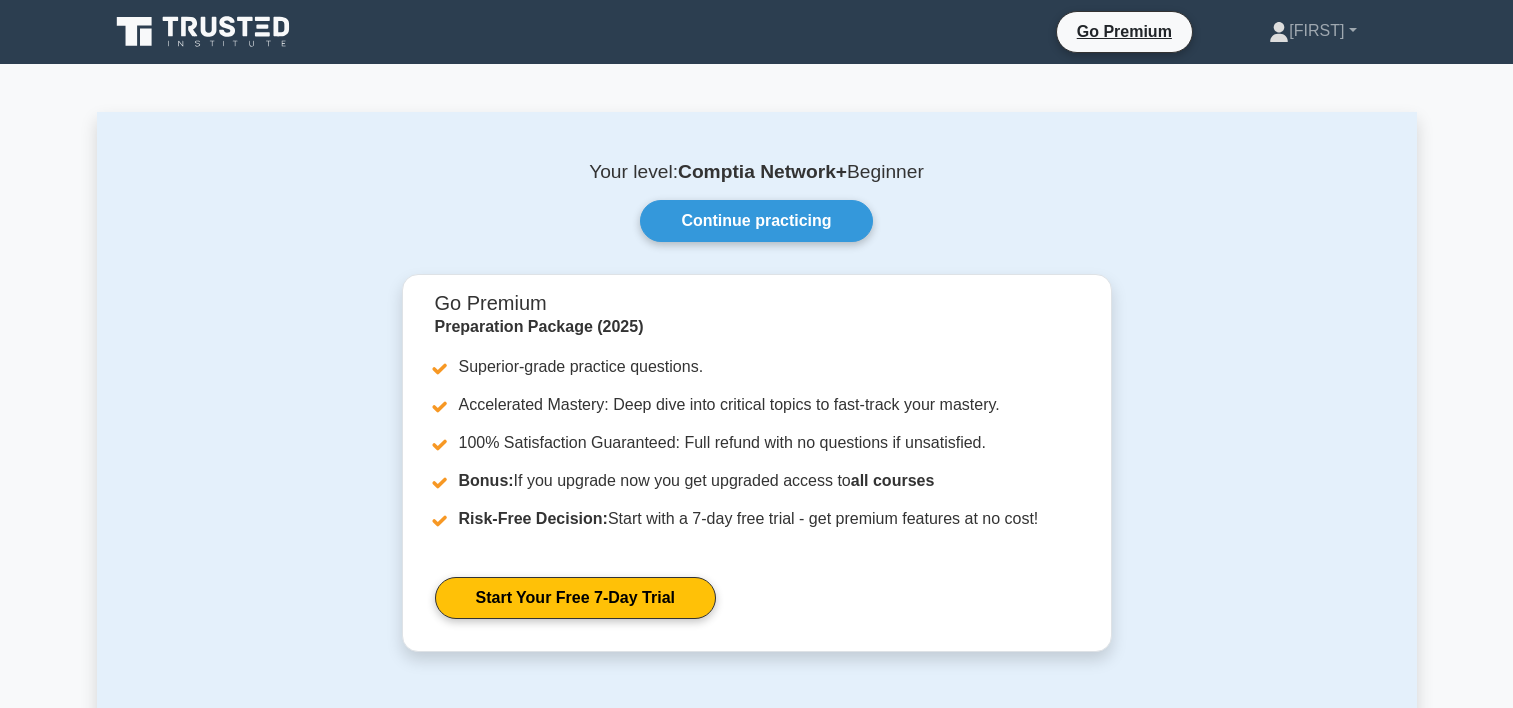 scroll, scrollTop: 0, scrollLeft: 0, axis: both 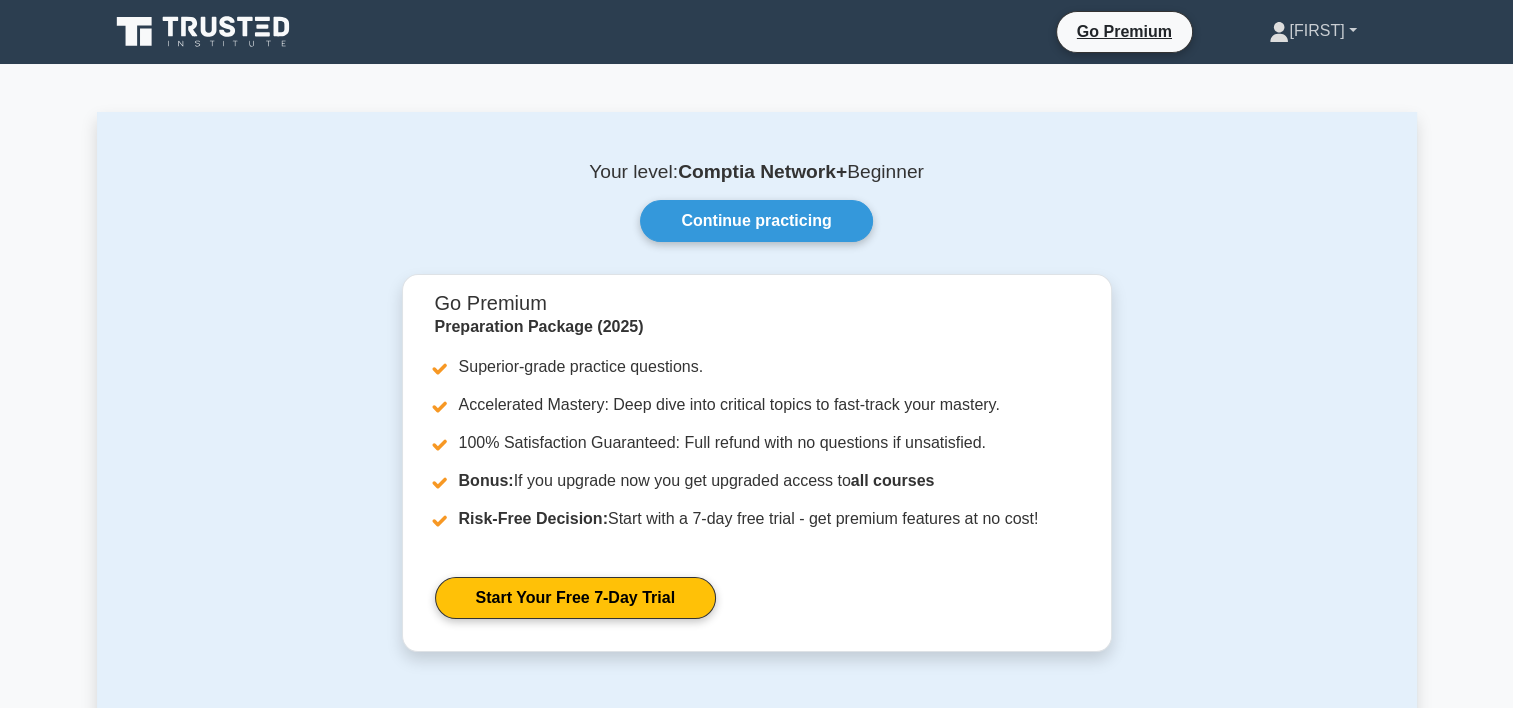 click on "Ebtehal" at bounding box center (1312, 31) 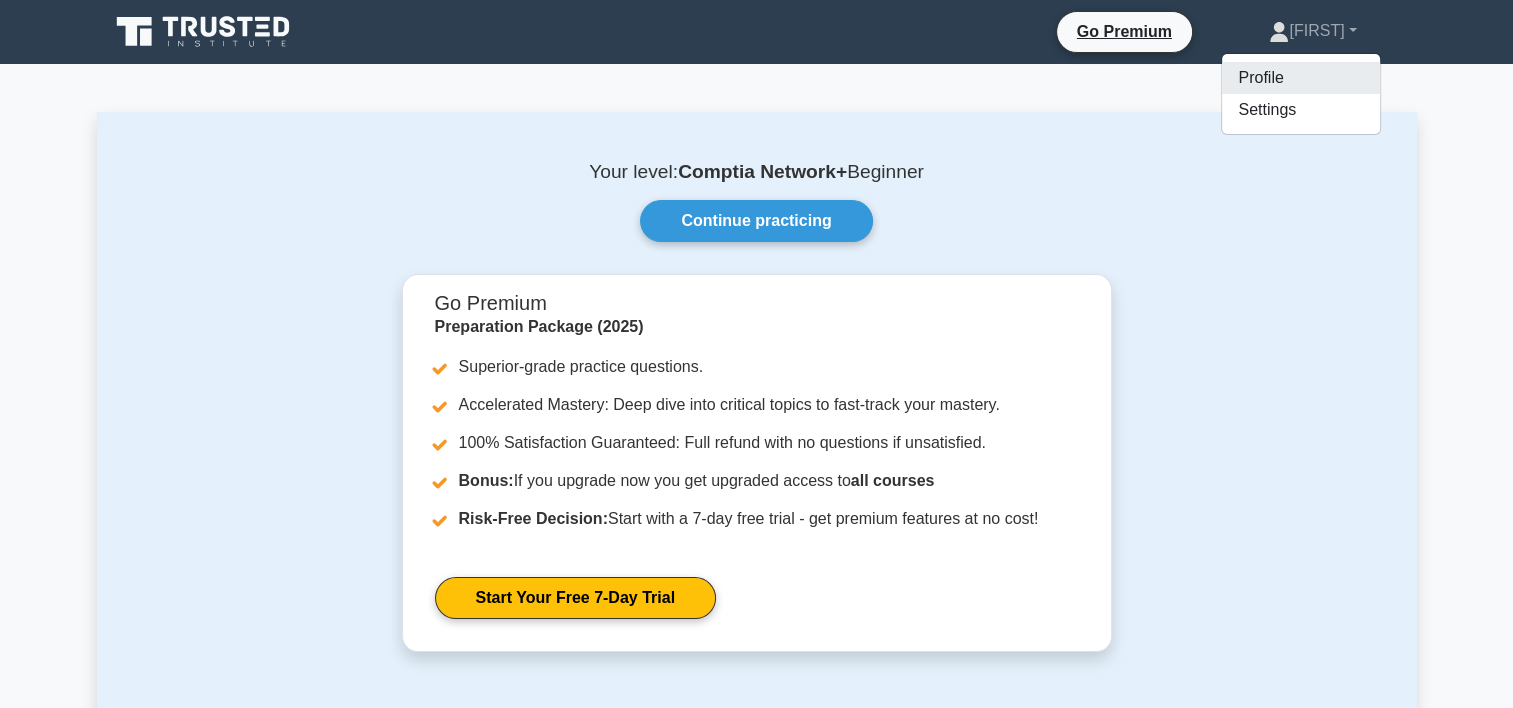 click on "Profile" at bounding box center (1301, 78) 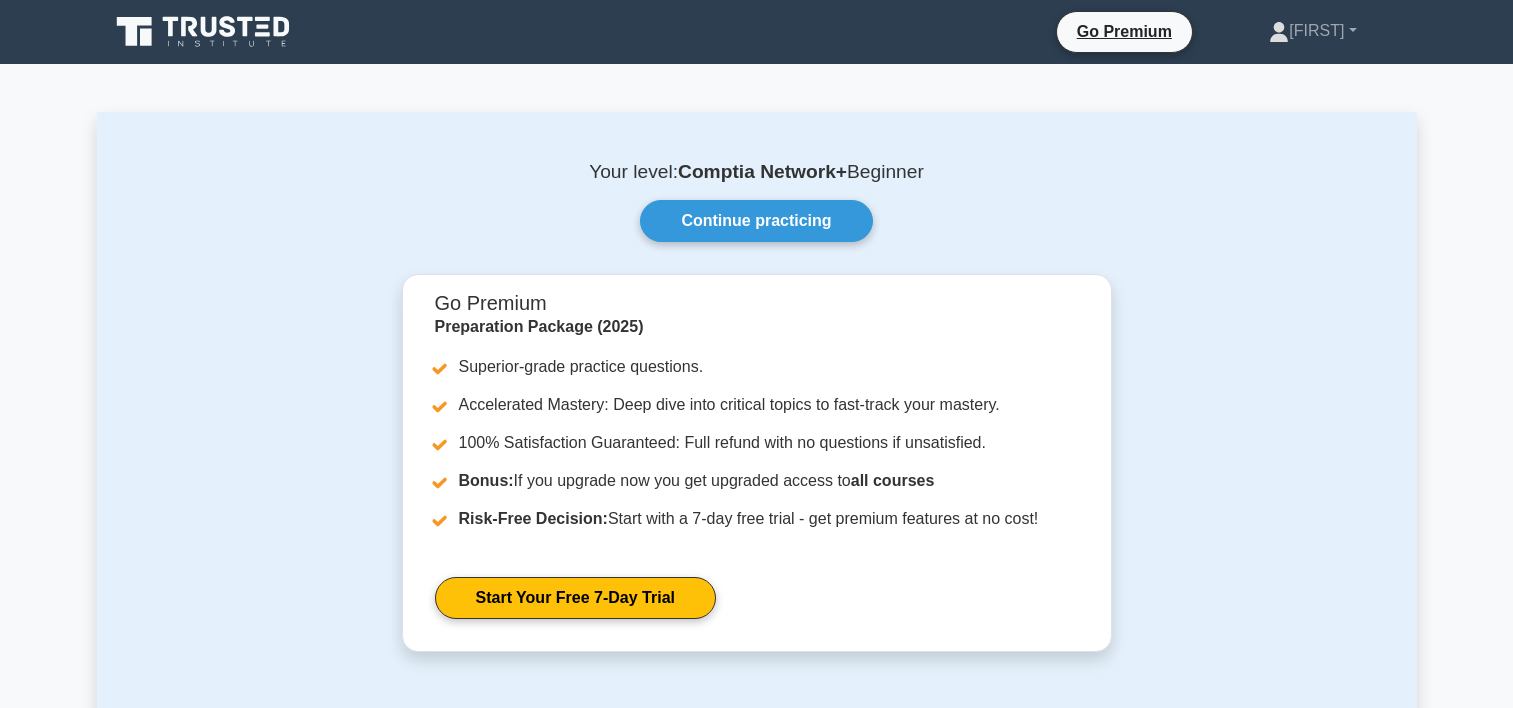 scroll, scrollTop: 0, scrollLeft: 0, axis: both 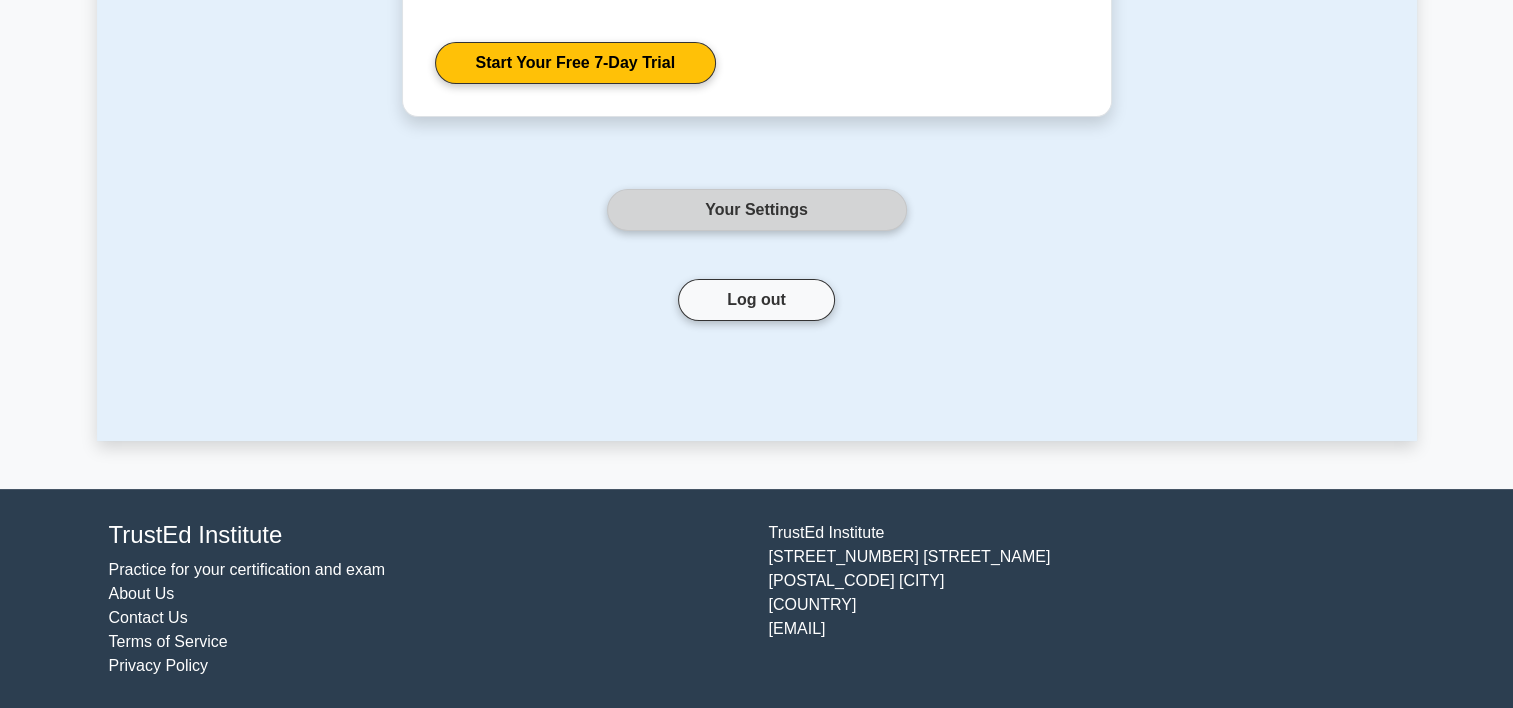 click on "Your Settings" at bounding box center [757, 210] 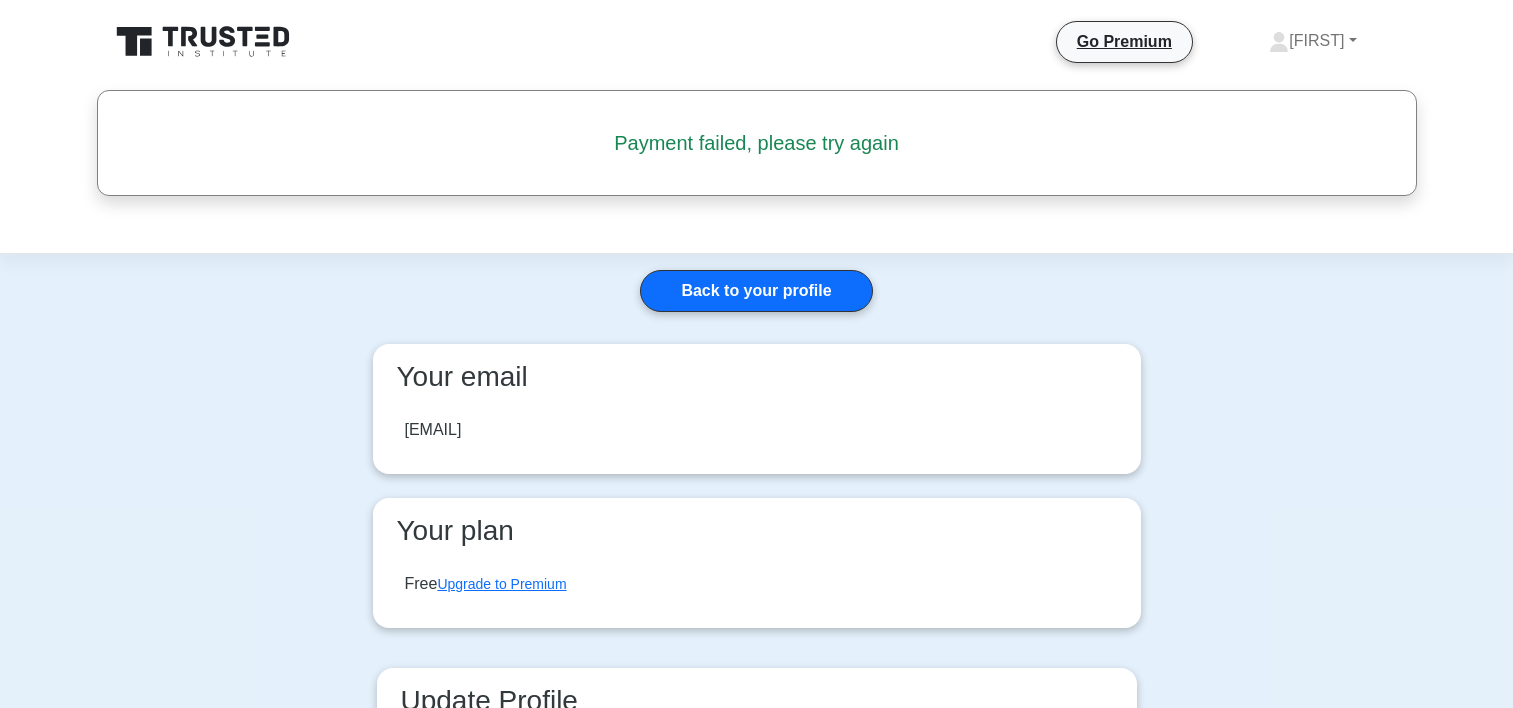 scroll, scrollTop: 0, scrollLeft: 0, axis: both 